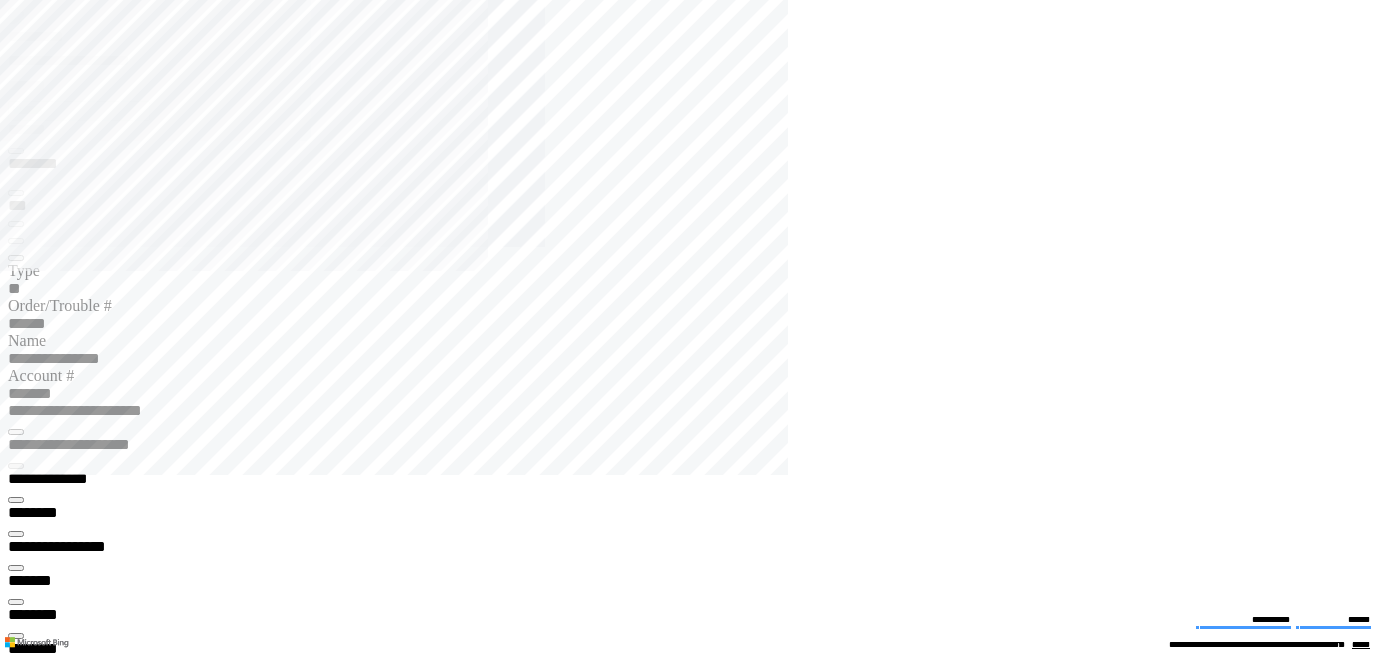 scroll, scrollTop: 0, scrollLeft: 0, axis: both 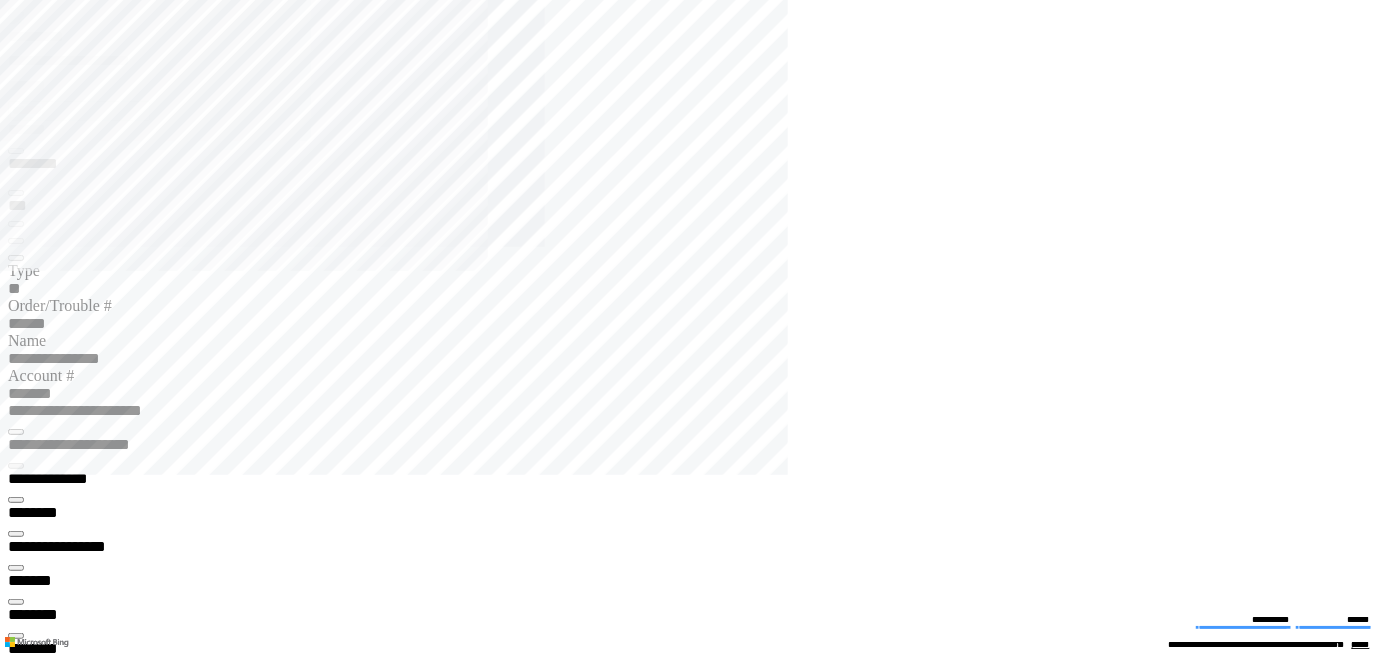 click at bounding box center (16, 20398) 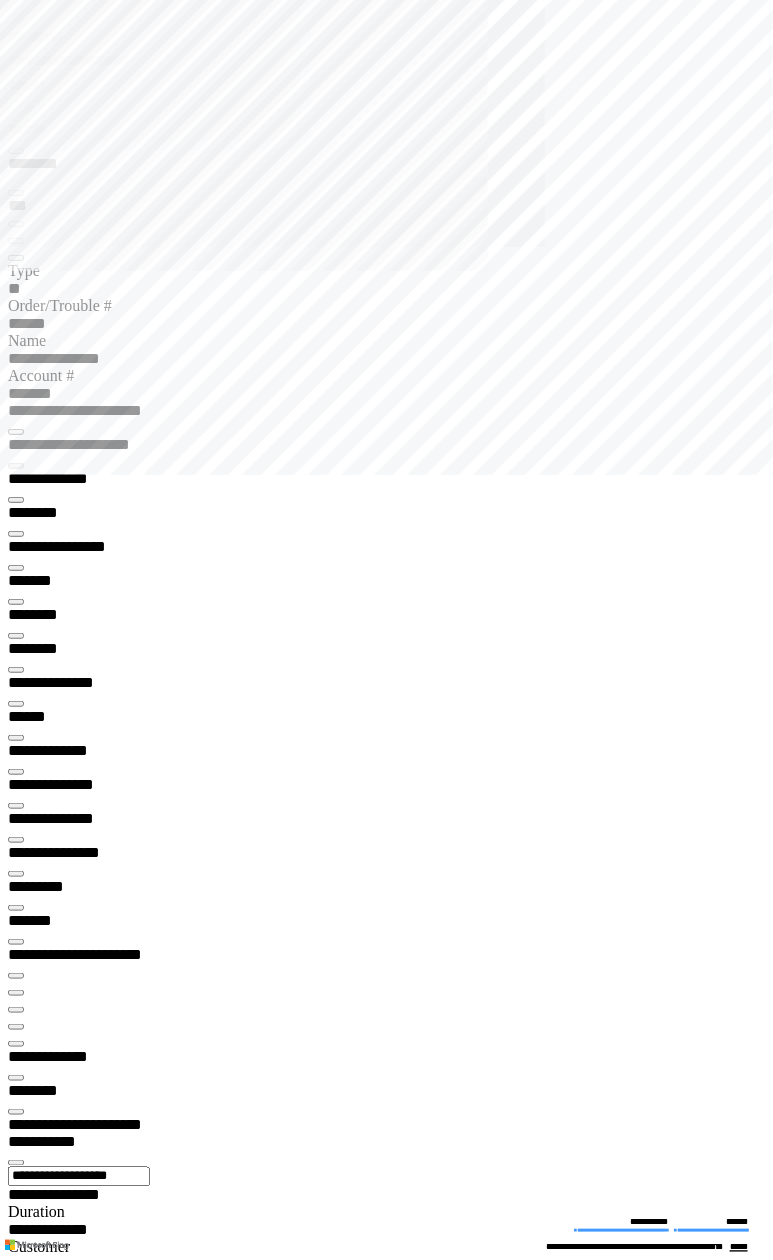 scroll, scrollTop: 98844, scrollLeft: 99800, axis: both 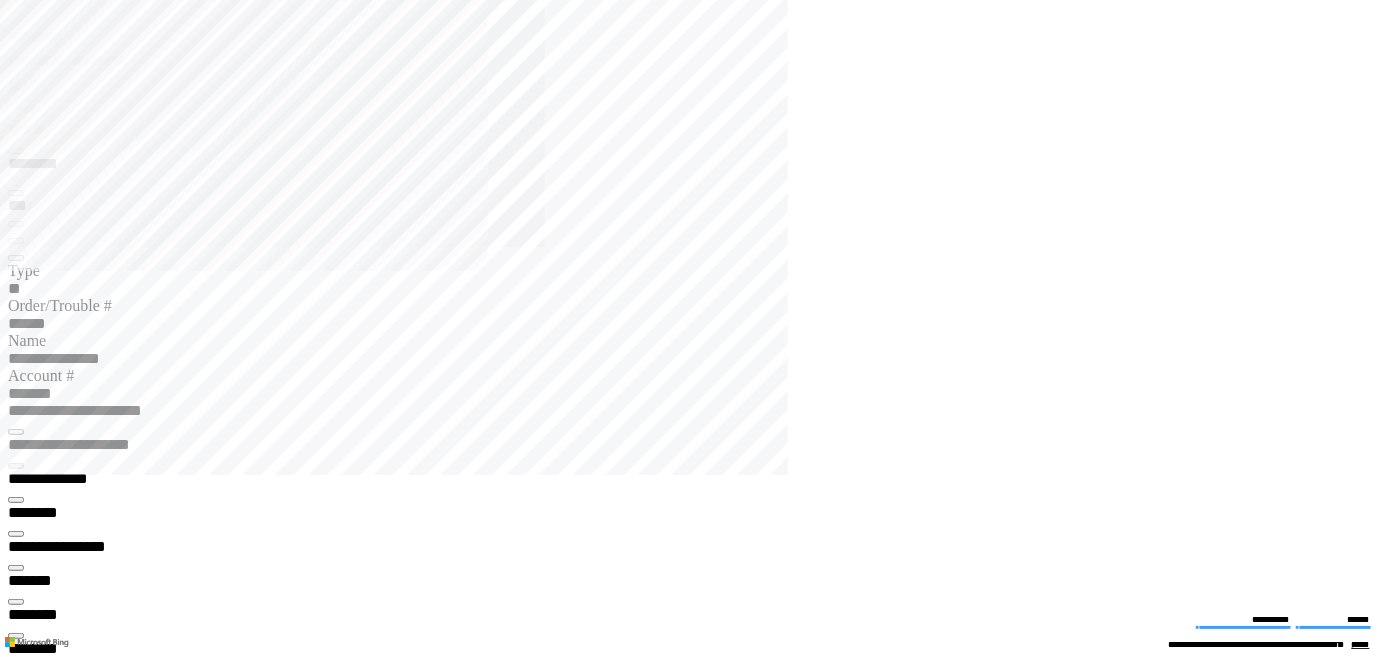 click on "**********" at bounding box center (95, 64) 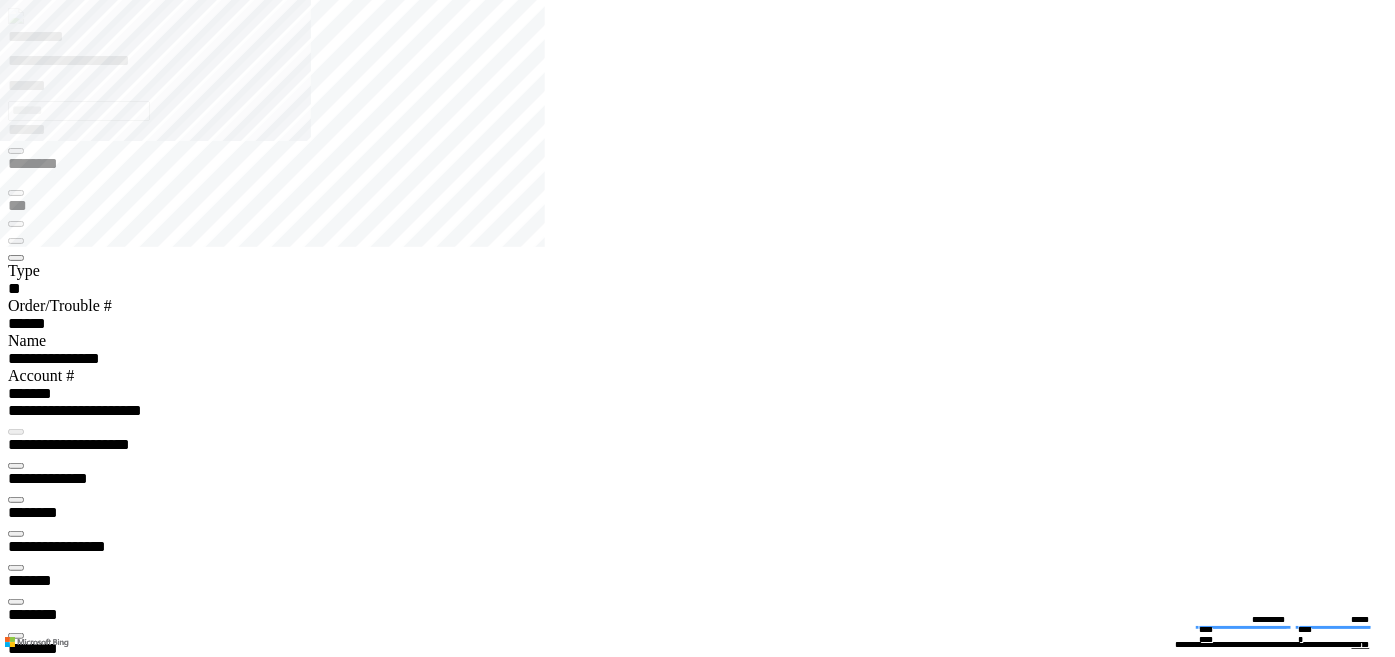 scroll, scrollTop: 99755, scrollLeft: 99506, axis: both 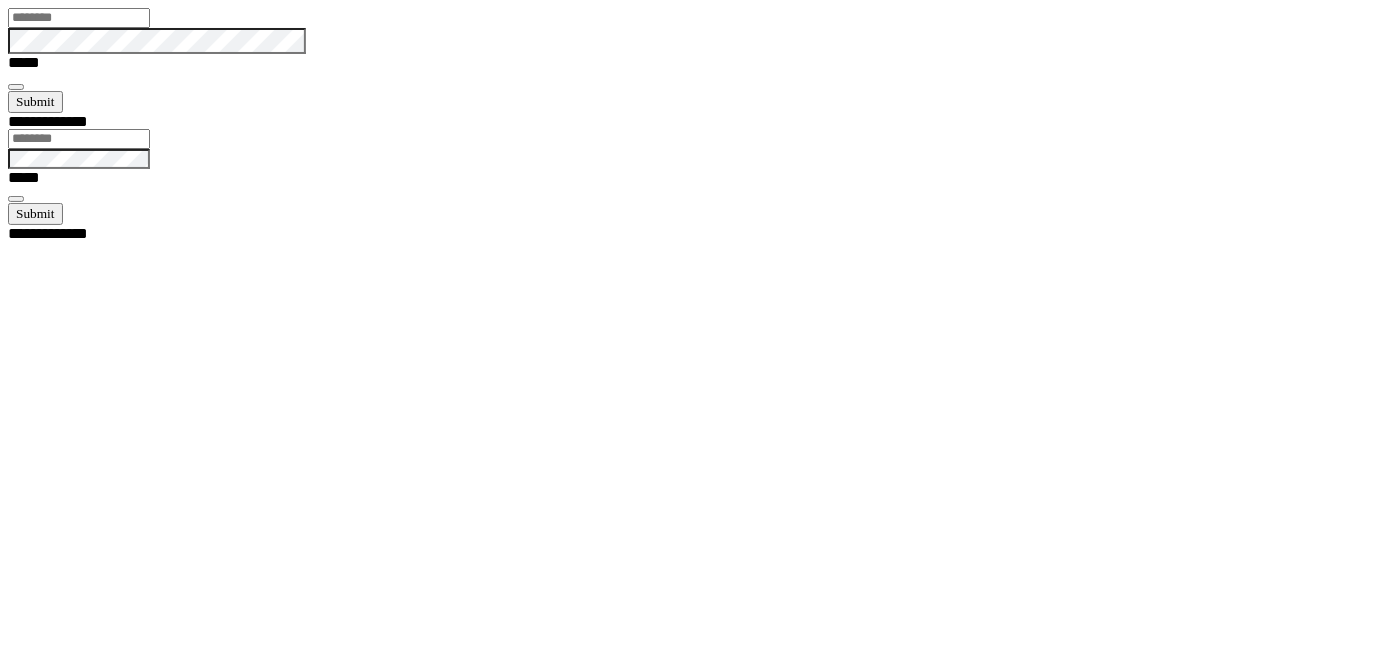 type on "********" 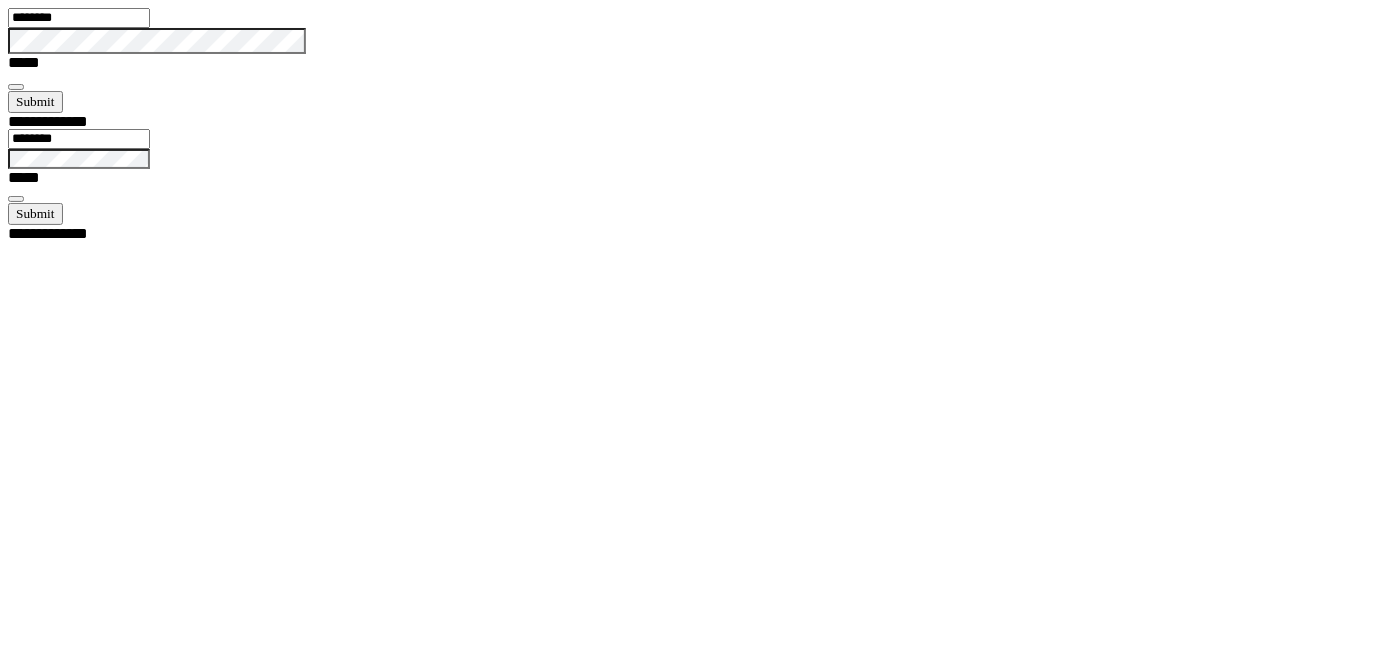 click at bounding box center [16, 87] 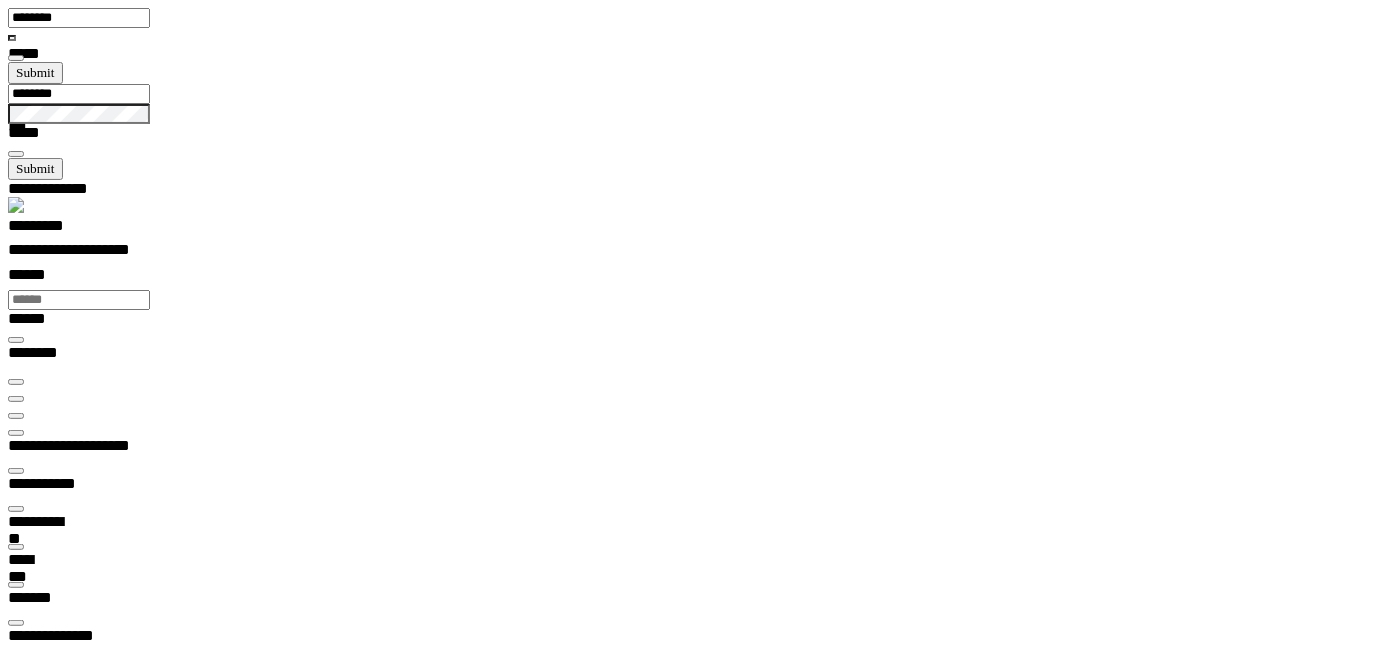 scroll, scrollTop: 99755, scrollLeft: 99506, axis: both 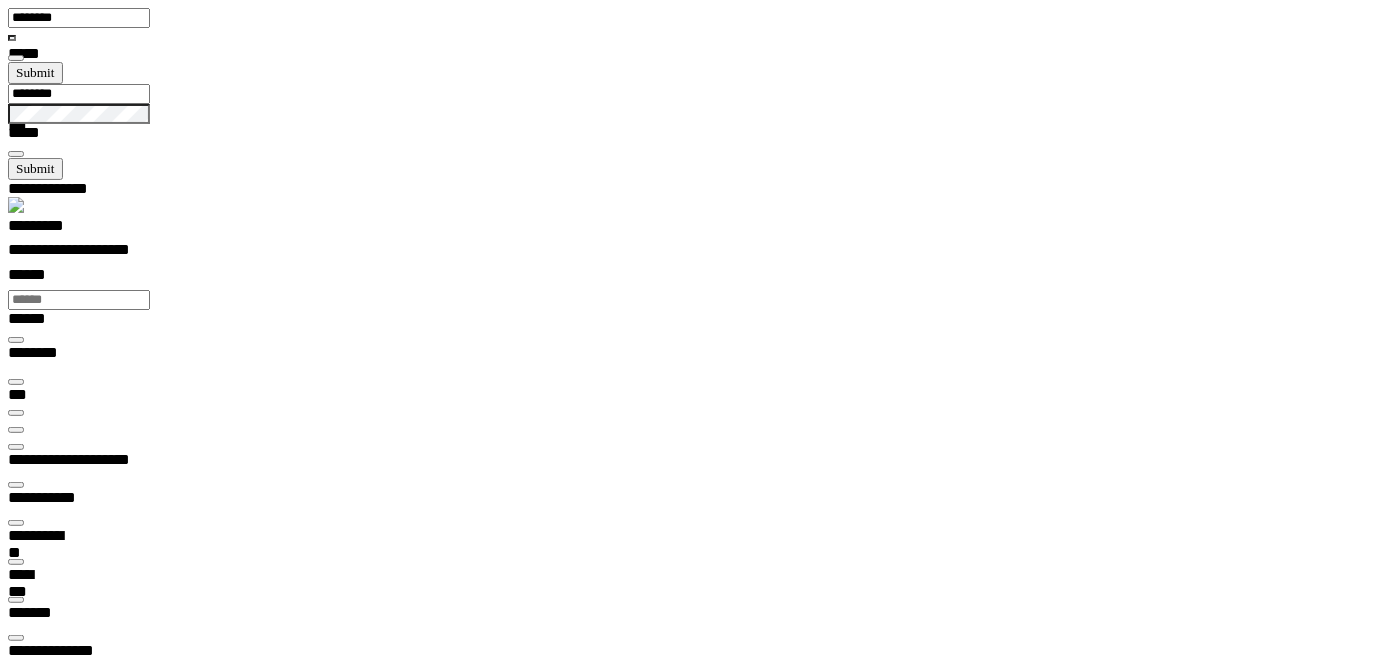 type on "**********" 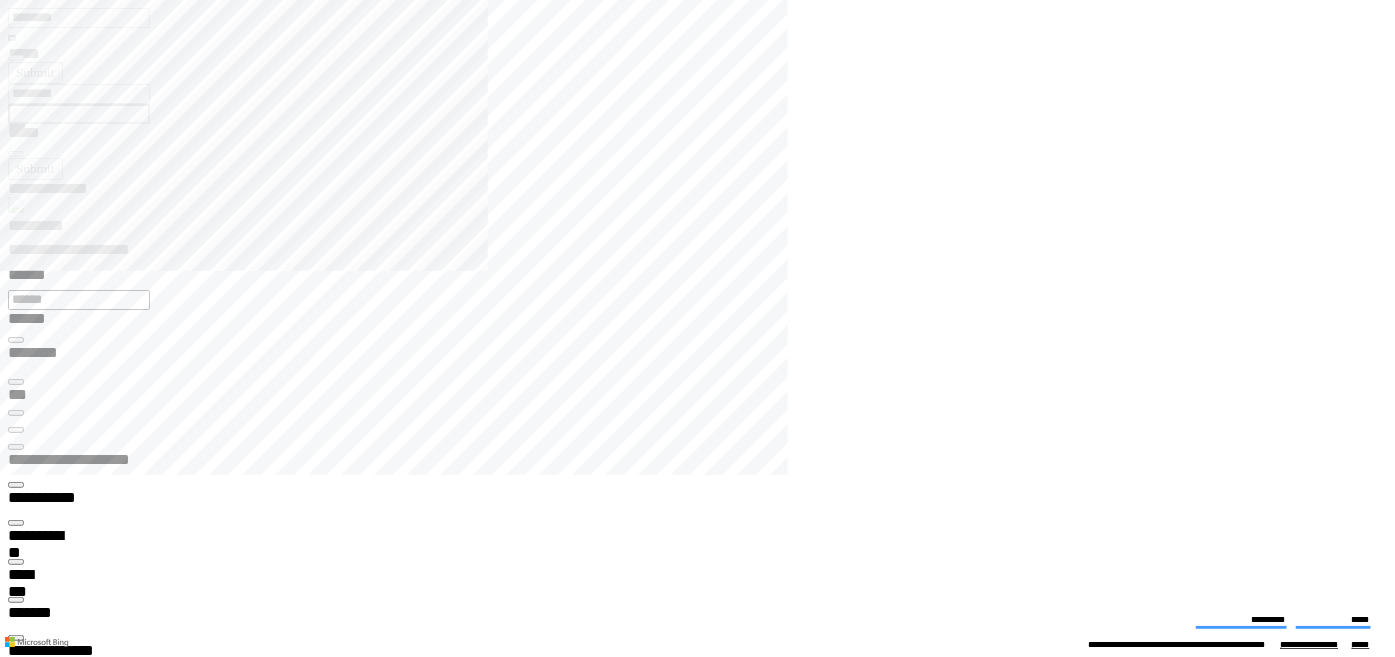 click at bounding box center [706, 2162] 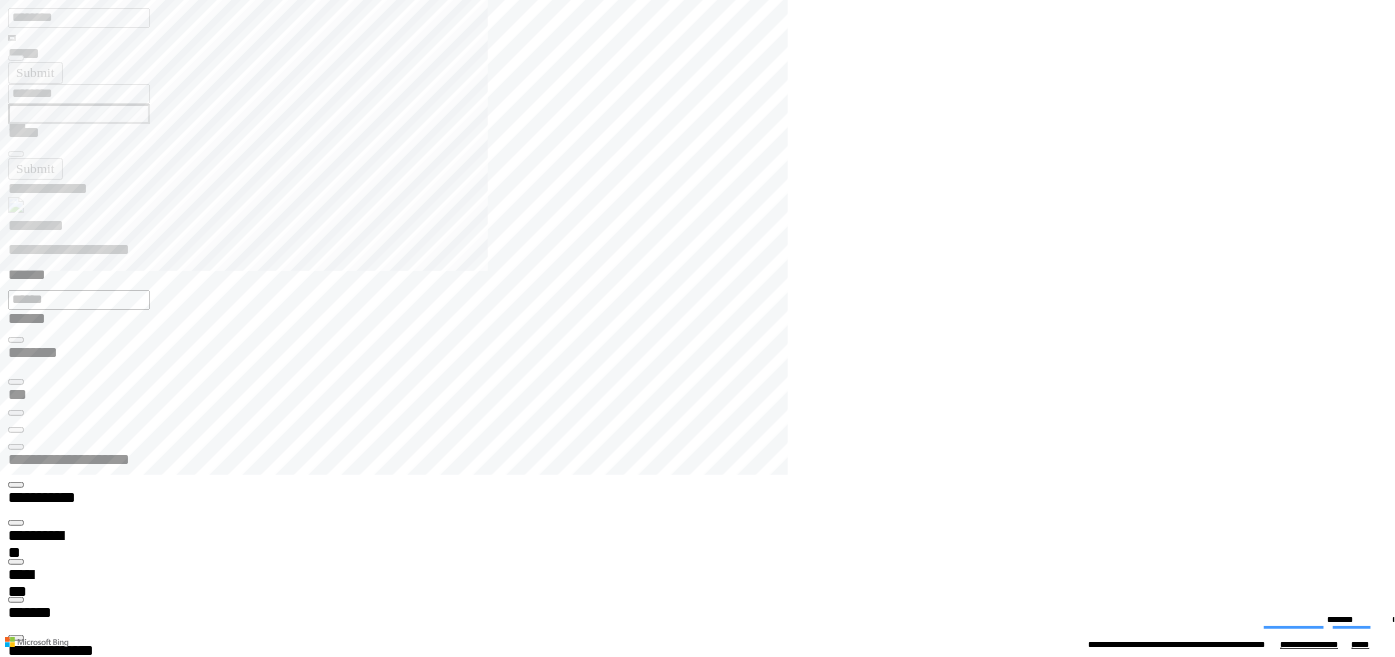 type 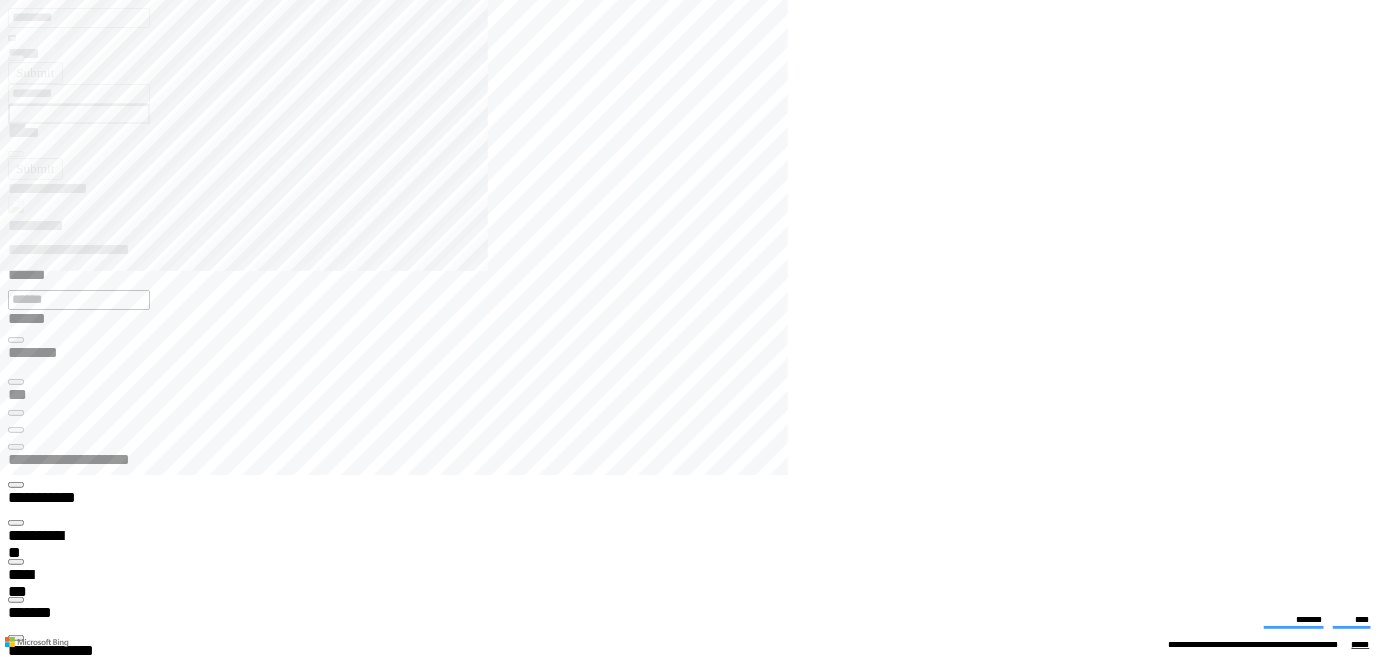 click 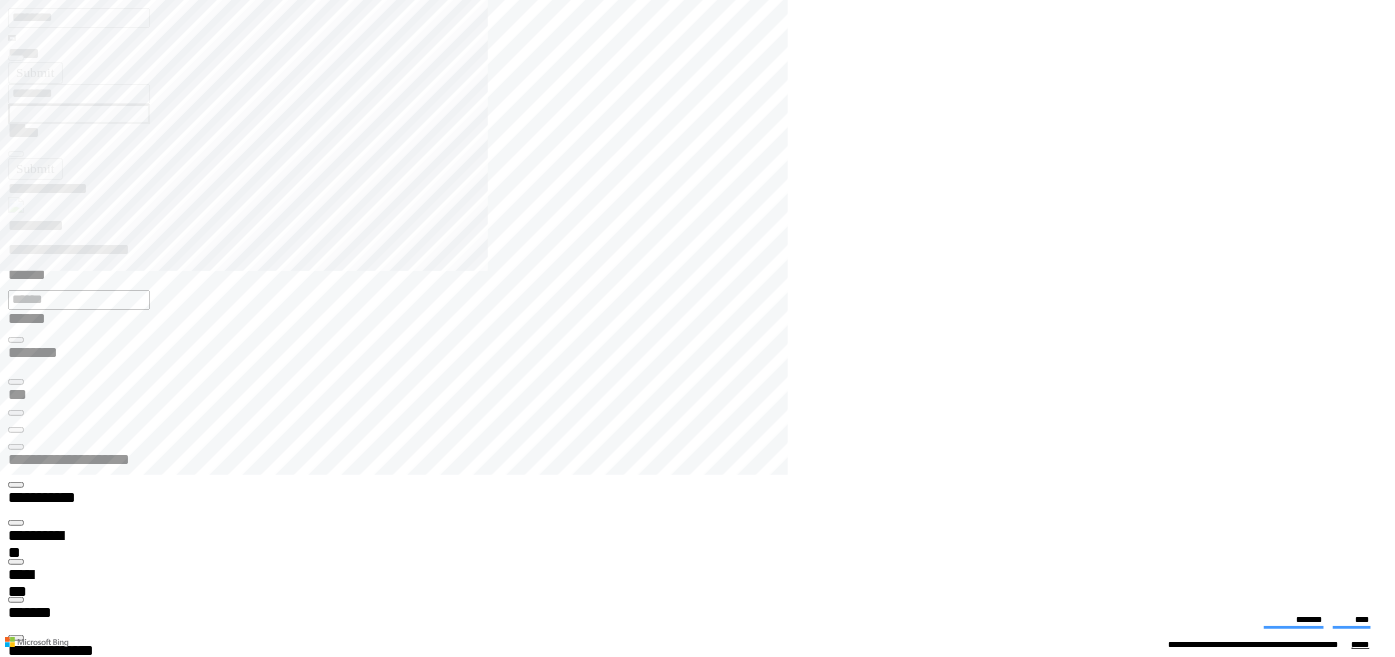 click on "**********" at bounding box center [1013, 12636] 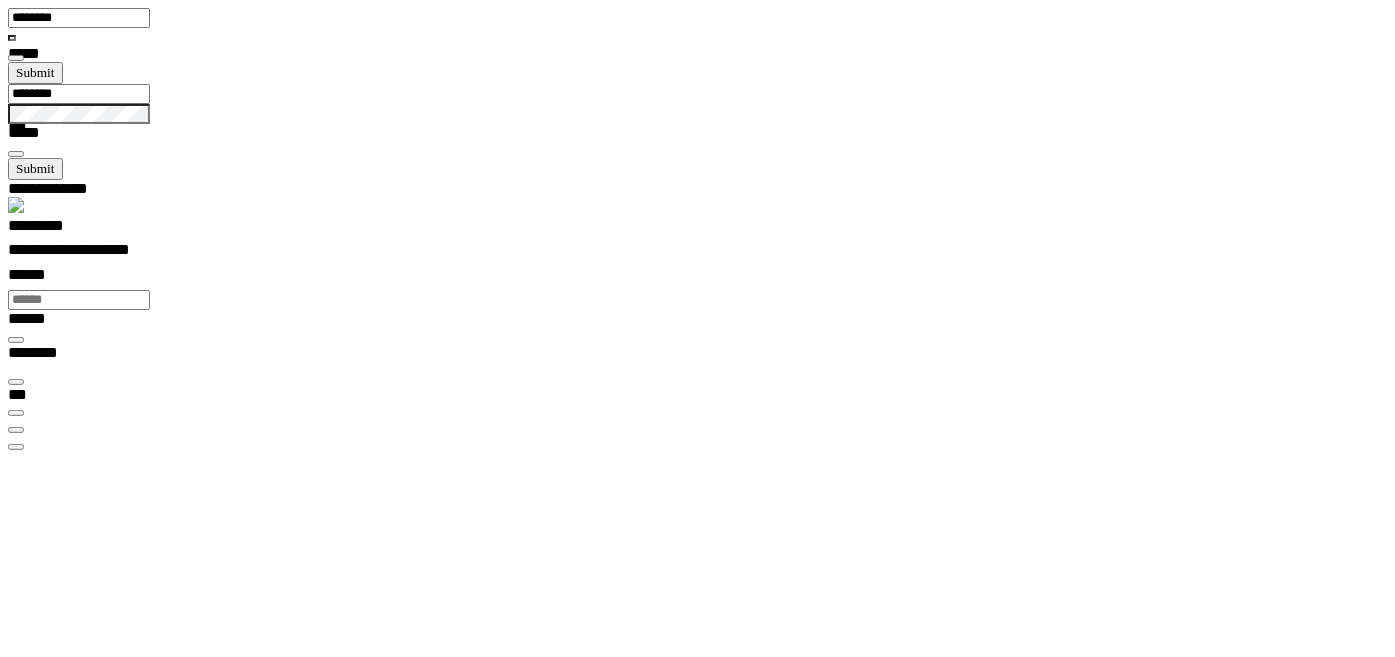 click on "**********" 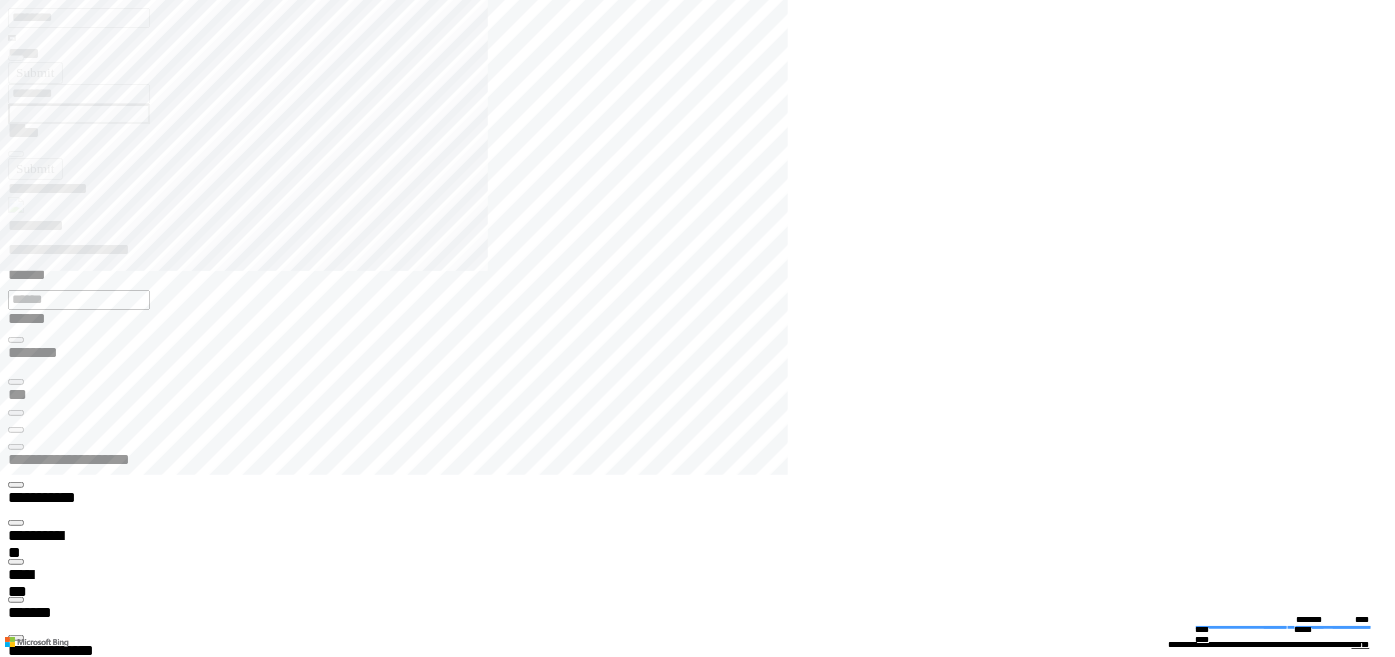 click 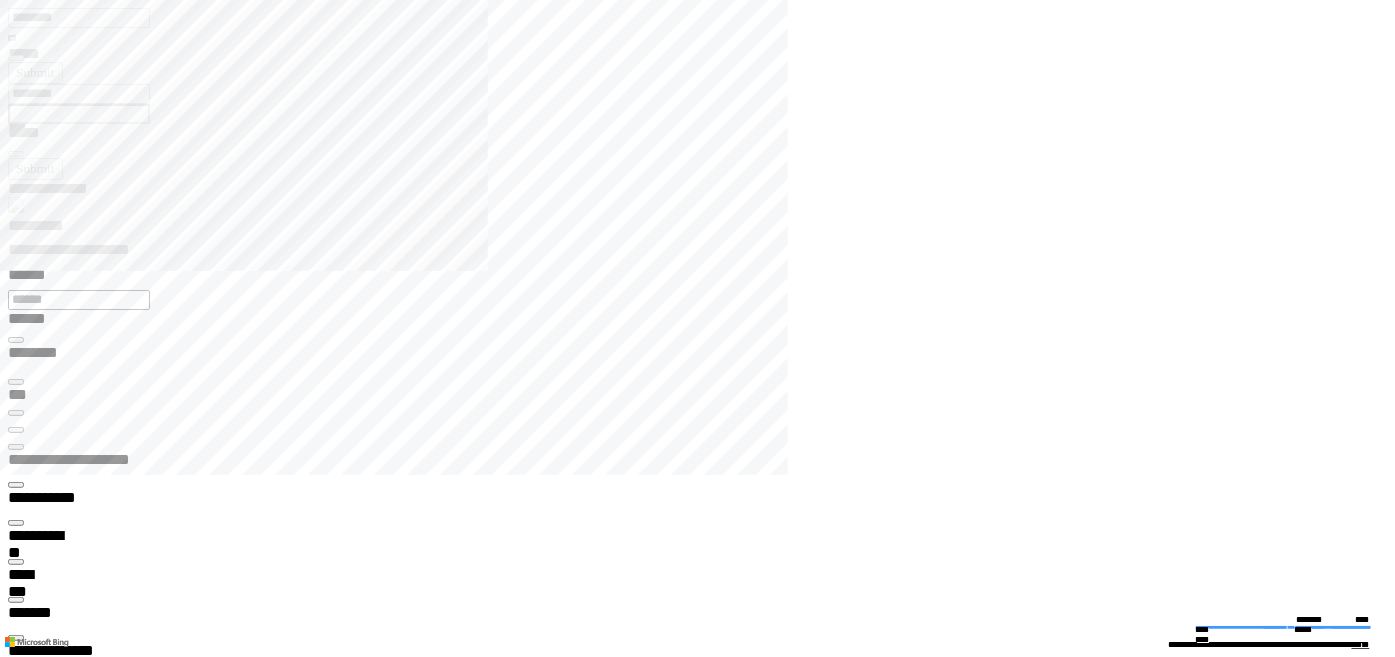 click on "**********" at bounding box center (1589, 29269) 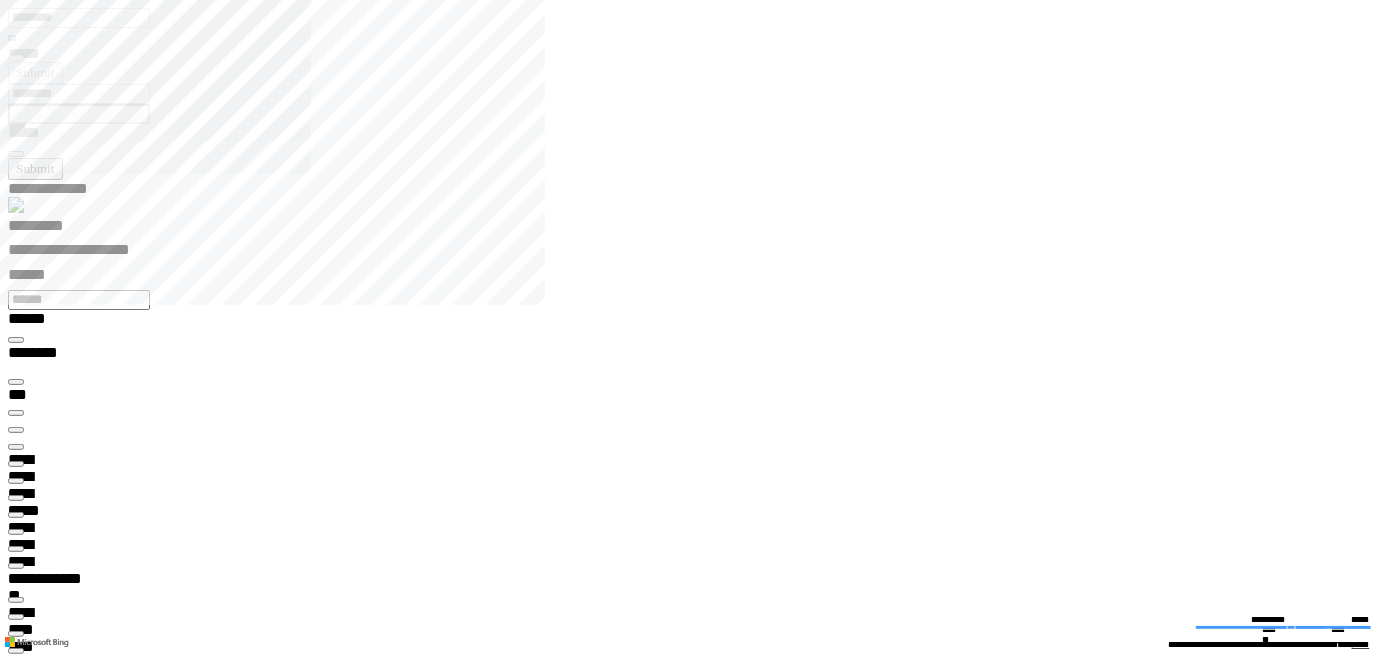 type on "*********" 